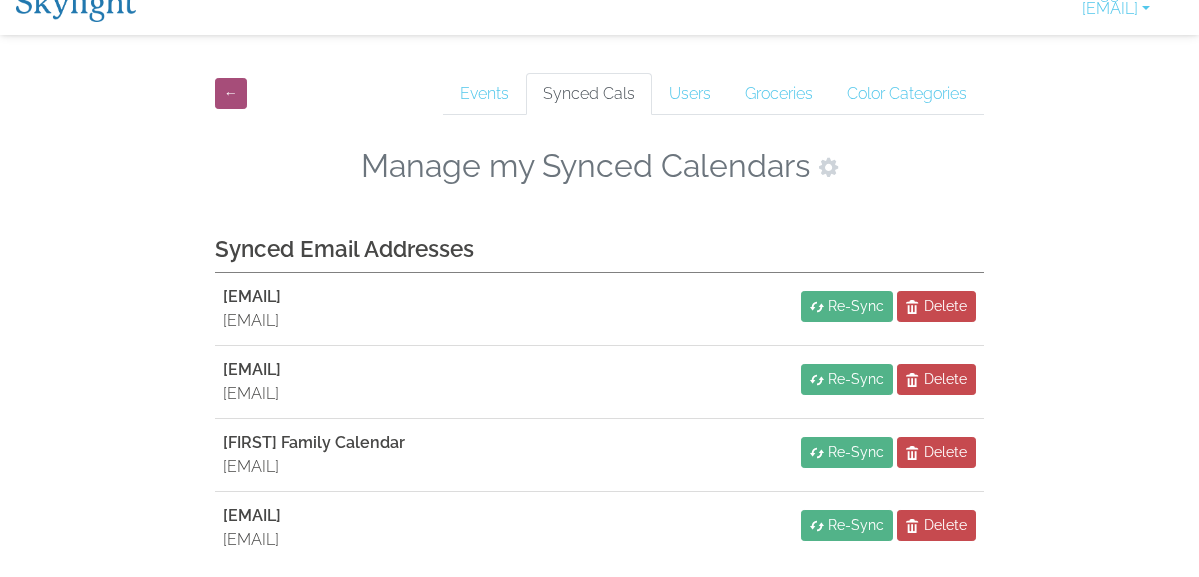 scroll, scrollTop: 96, scrollLeft: 0, axis: vertical 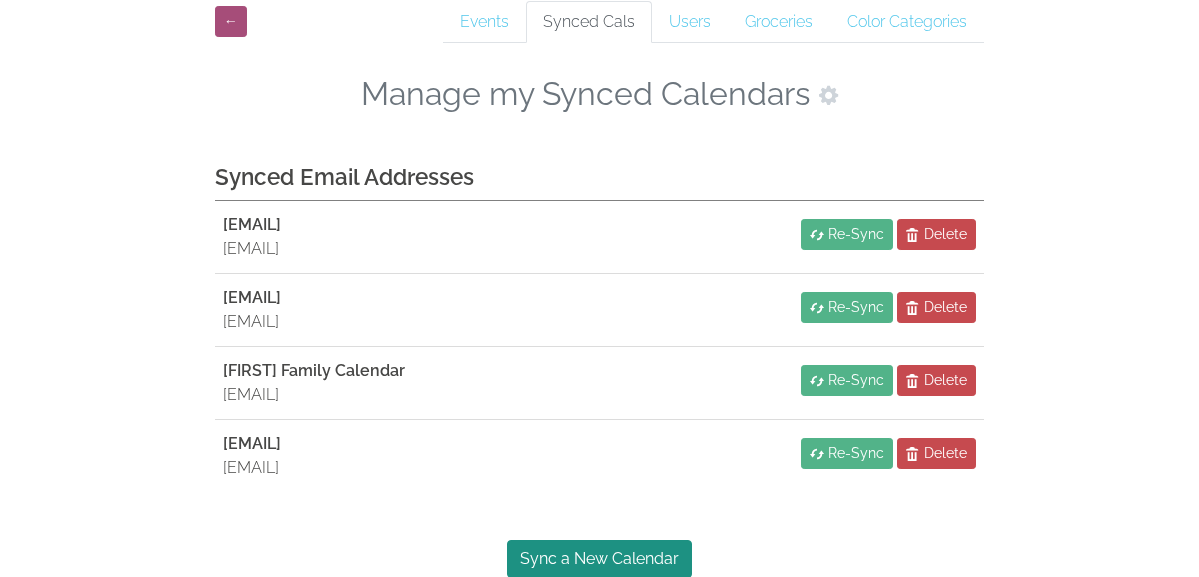click on "← Events Synced Cals Users Groceries Color Categories Manage my Synced Calendars Synced Email Addresses jen@fourbranches.com jen@fourbranches.com  Re-Sync  Delete rick@fourbranches.com jen@fourbranches.com  Re-Sync  Delete Franco Family Calendar jfrancoconsulting@gmail.com  Re-Sync  Delete jfrancoconsulting@gmail.com jfrancoconsulting@gmail.com  Re-Sync  Delete Sync a New Calendar" at bounding box center [599, 285] 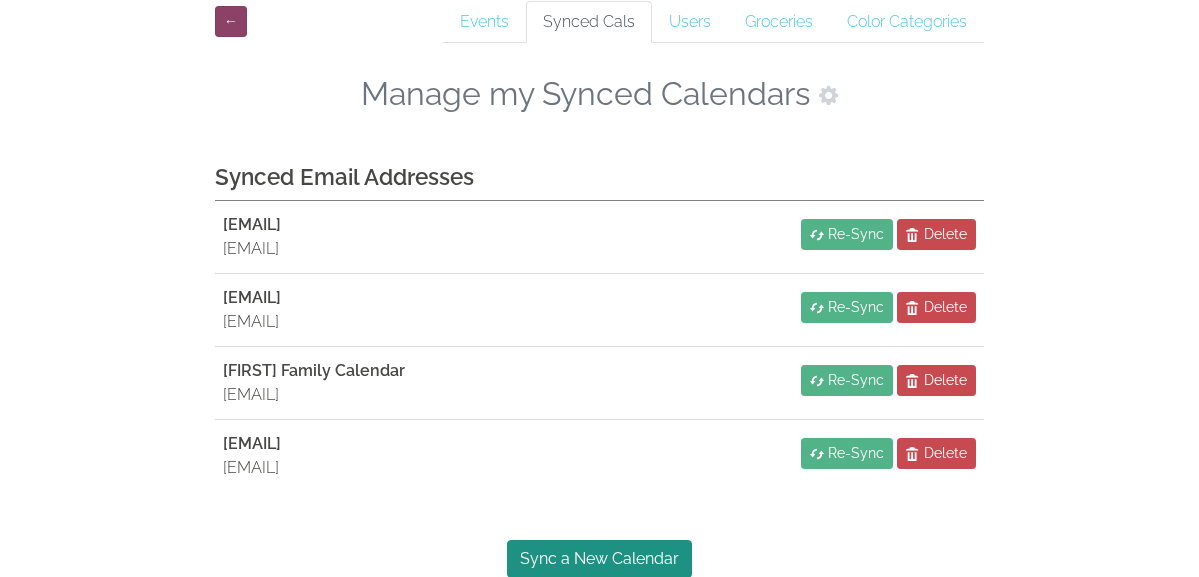 click on "←" at bounding box center (231, 21) 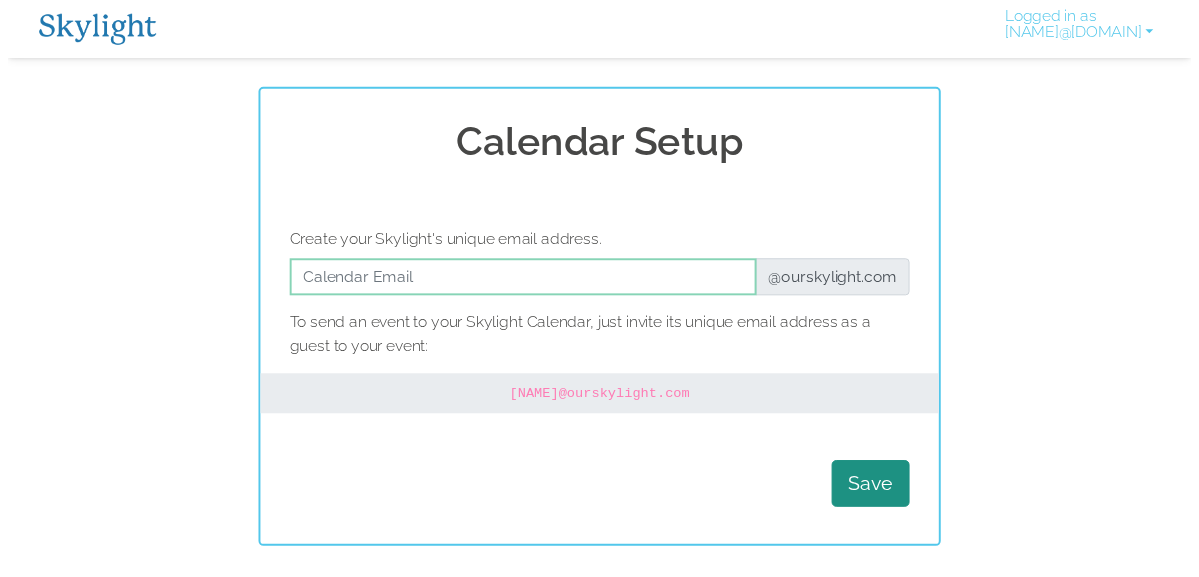 scroll, scrollTop: 0, scrollLeft: 0, axis: both 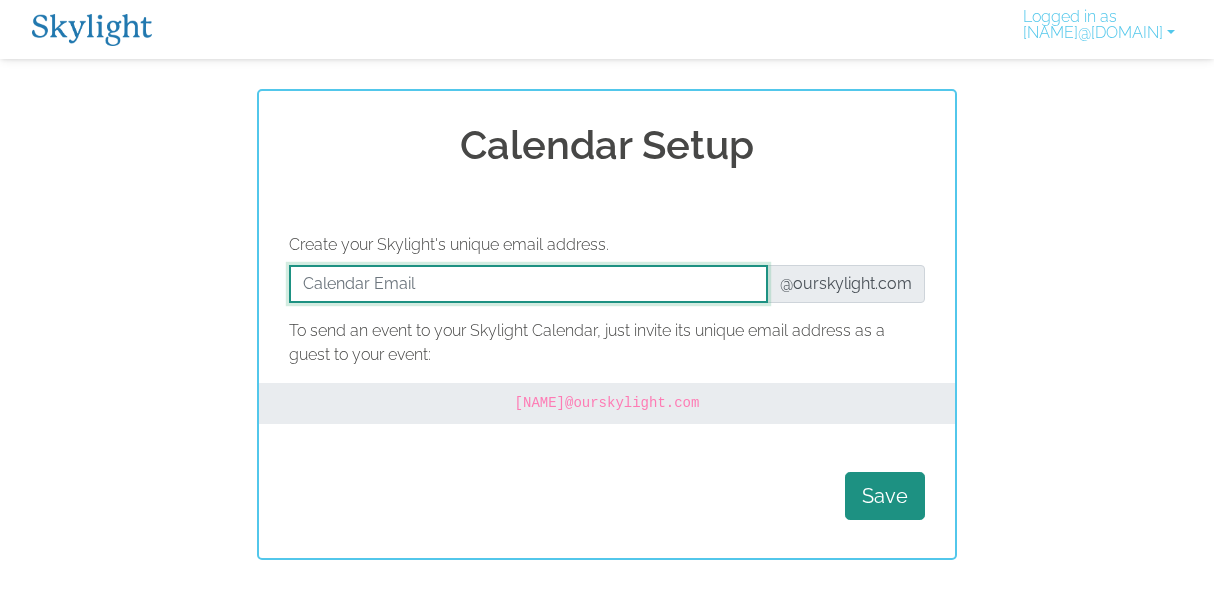 click at bounding box center [528, 284] 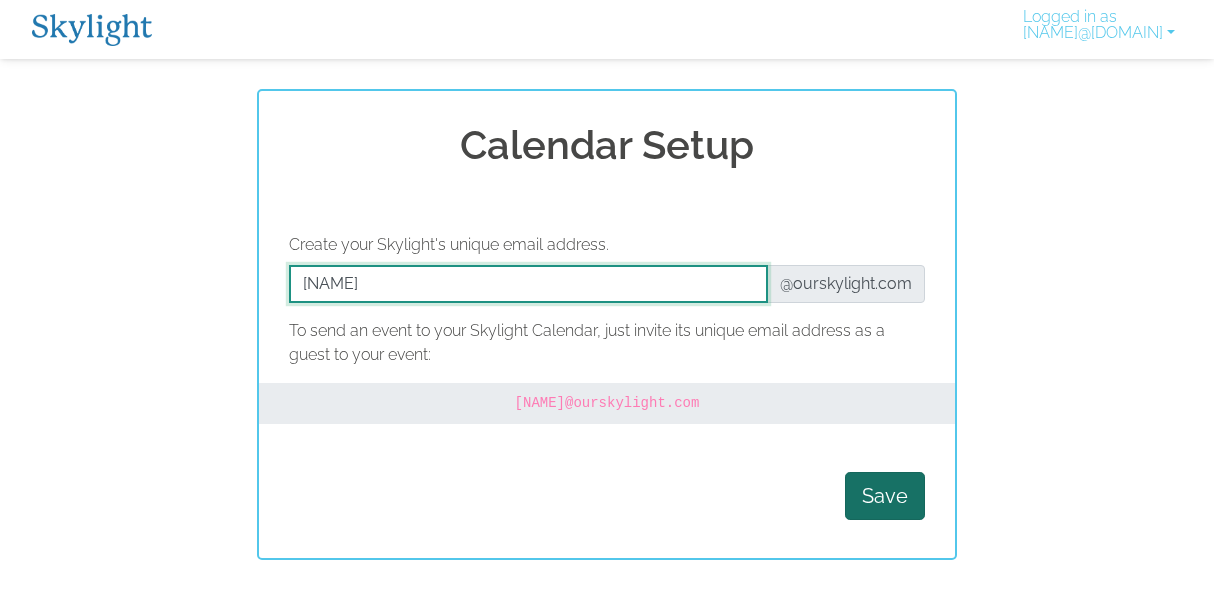 type on "francobourbon" 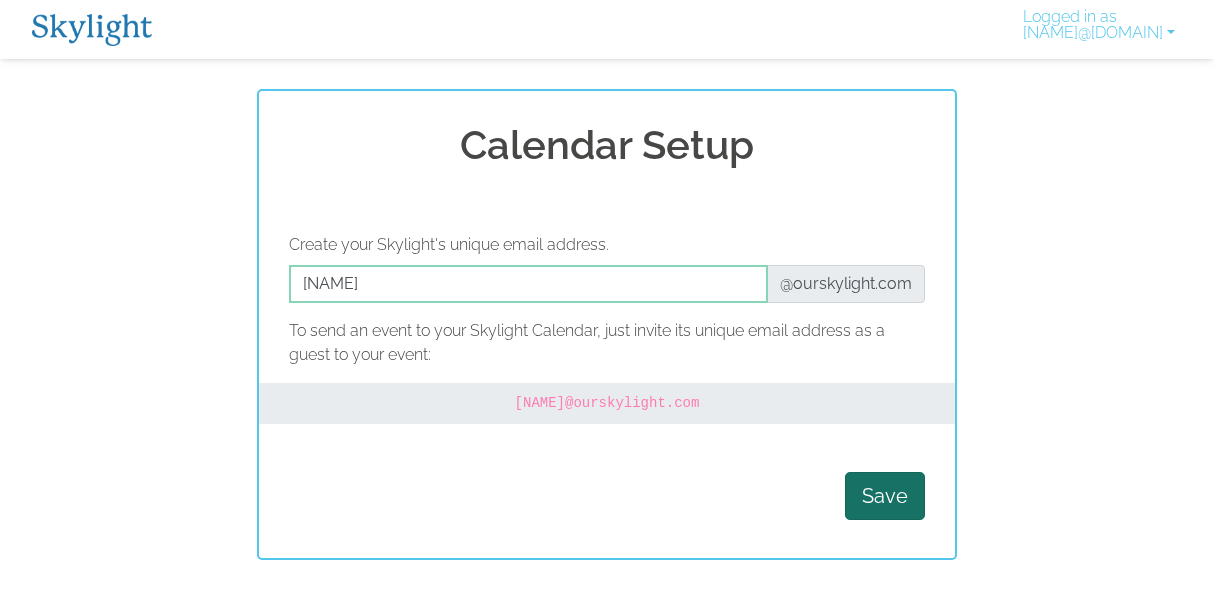 click on "Save" at bounding box center (885, 496) 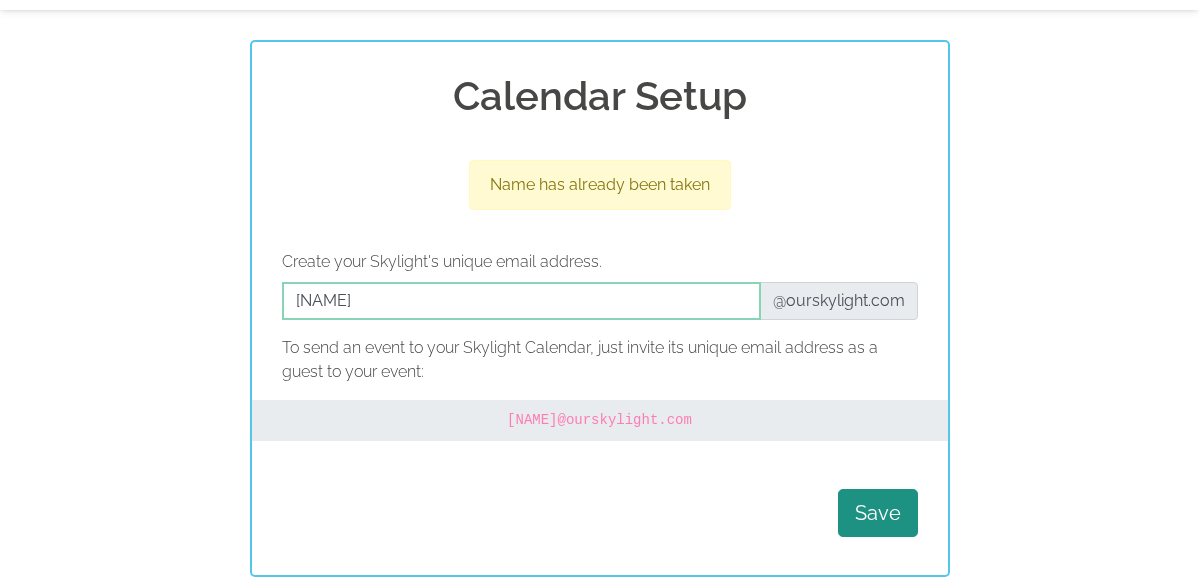 scroll, scrollTop: 0, scrollLeft: 0, axis: both 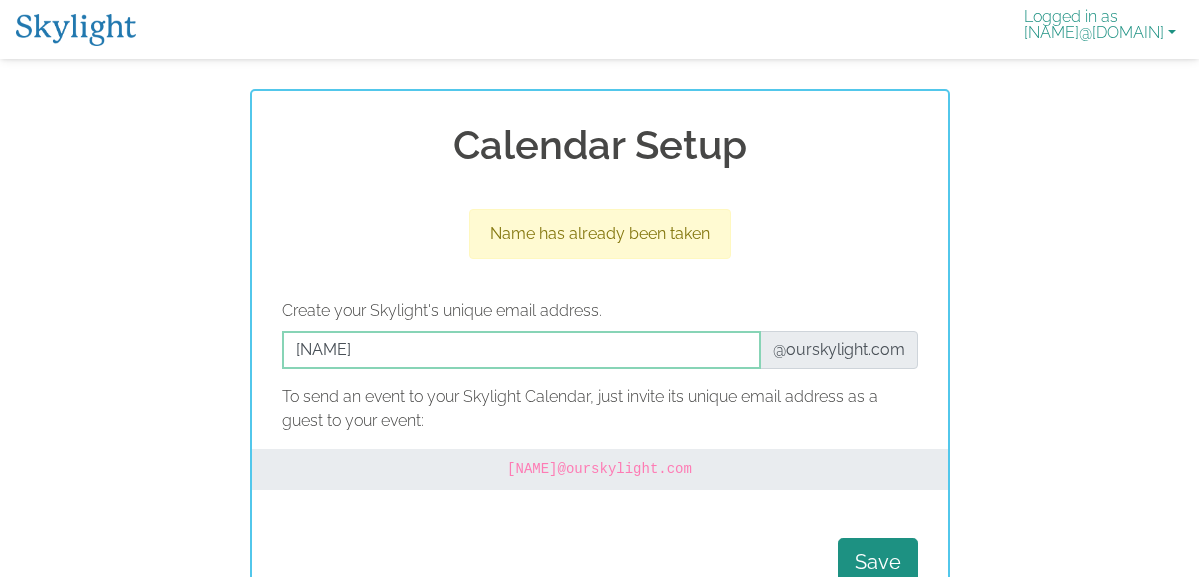 click on "Logged in as [EMAIL]" at bounding box center (1100, 29) 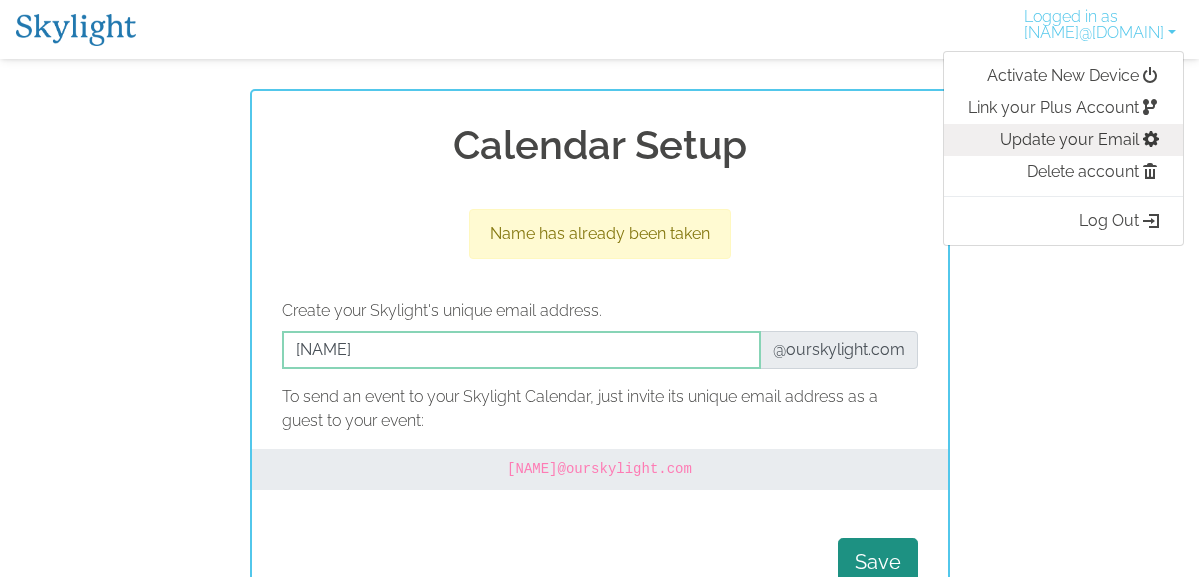 click on "Update your Email" at bounding box center [1063, 140] 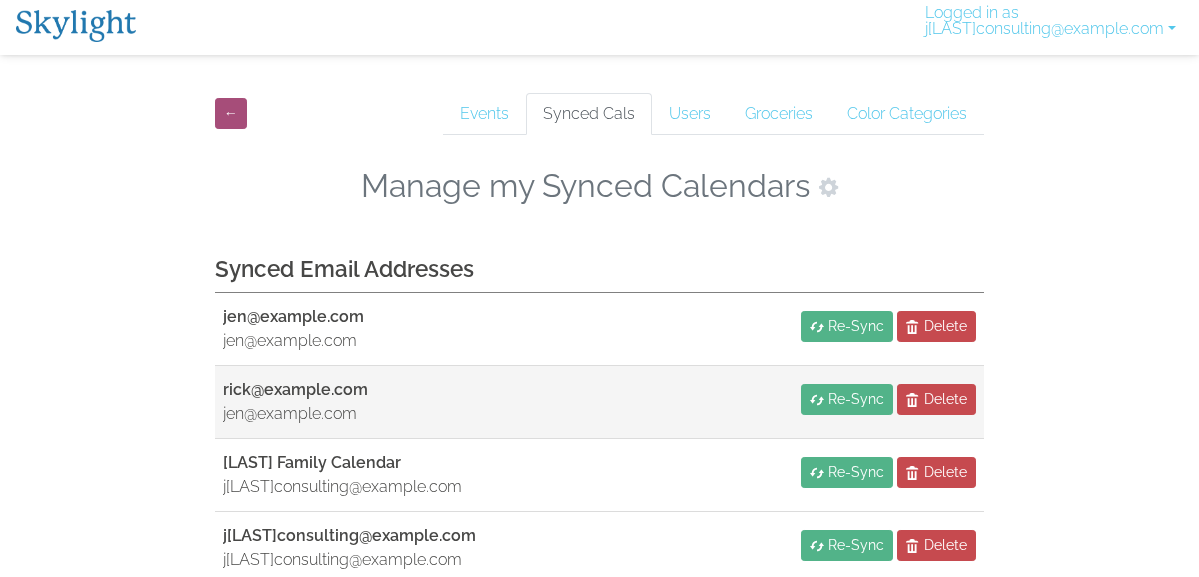 scroll, scrollTop: 96, scrollLeft: 0, axis: vertical 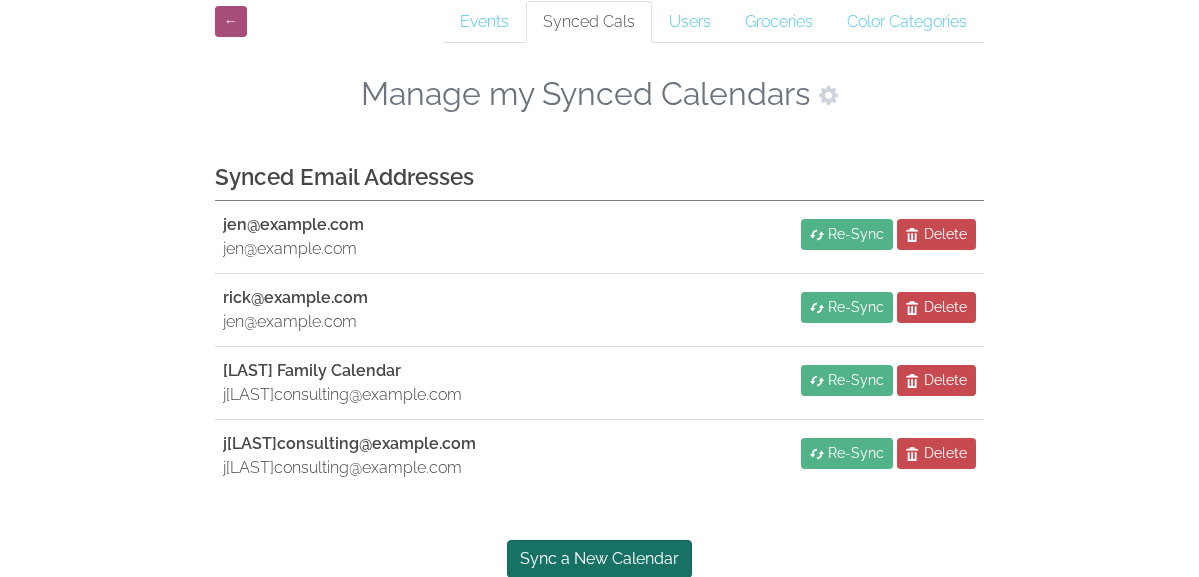 click on "Sync a New Calendar" at bounding box center (599, 559) 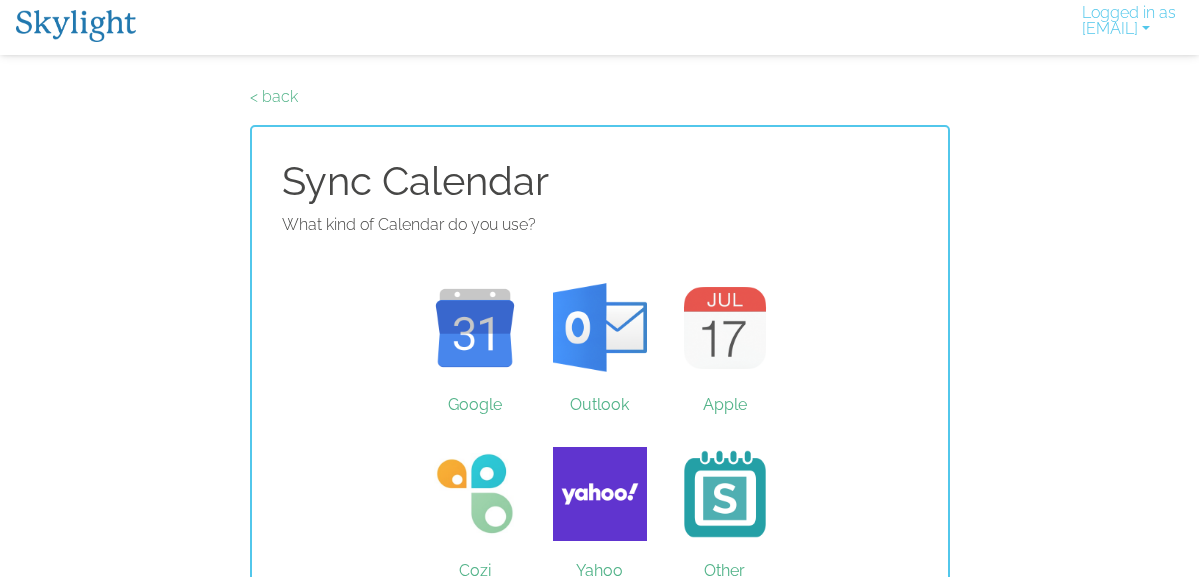 scroll, scrollTop: 44, scrollLeft: 0, axis: vertical 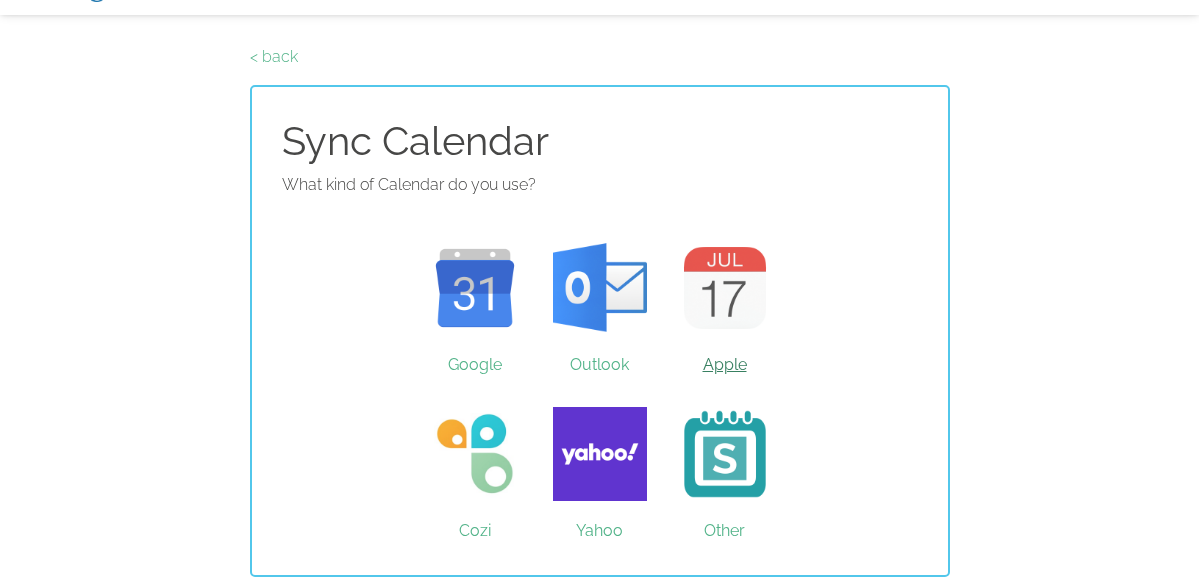 click on "Apple" at bounding box center (724, 288) 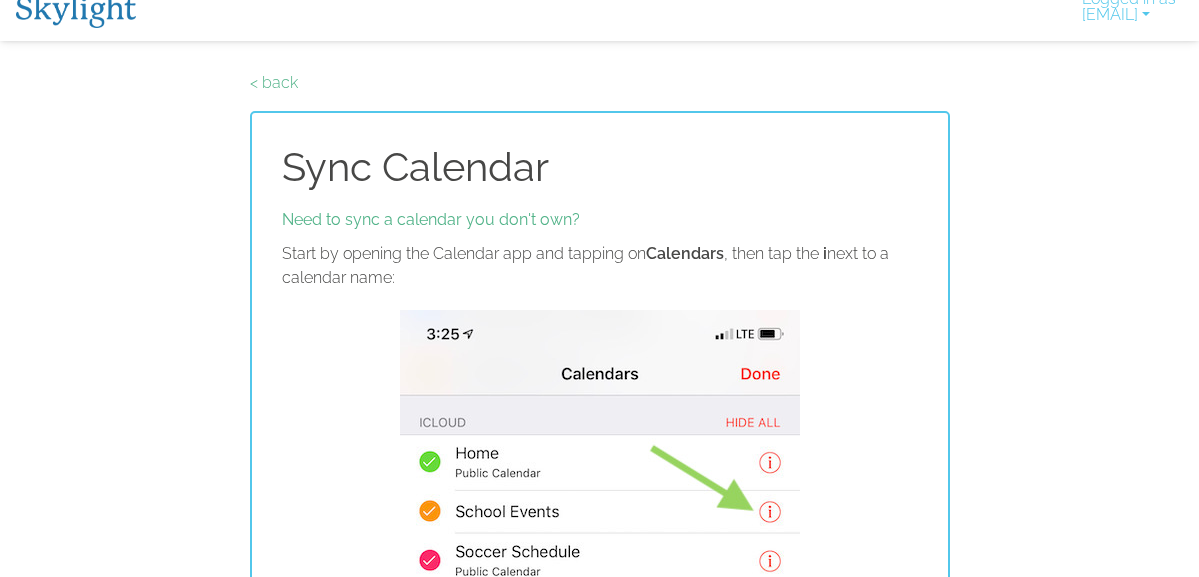 scroll, scrollTop: 177, scrollLeft: 0, axis: vertical 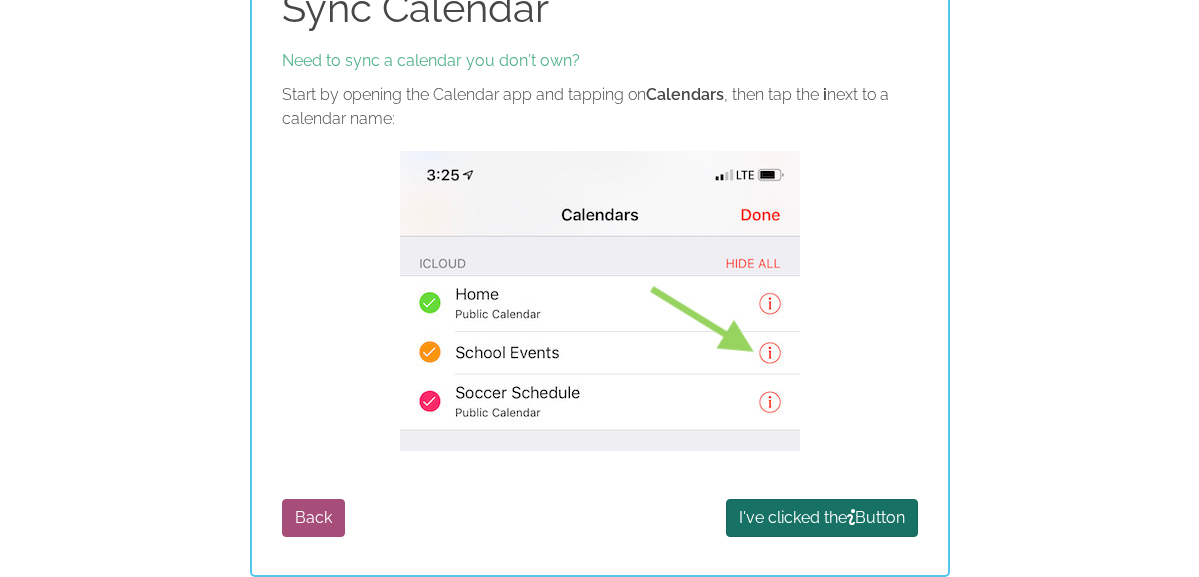 click on "I've clicked the   Button" at bounding box center (822, 518) 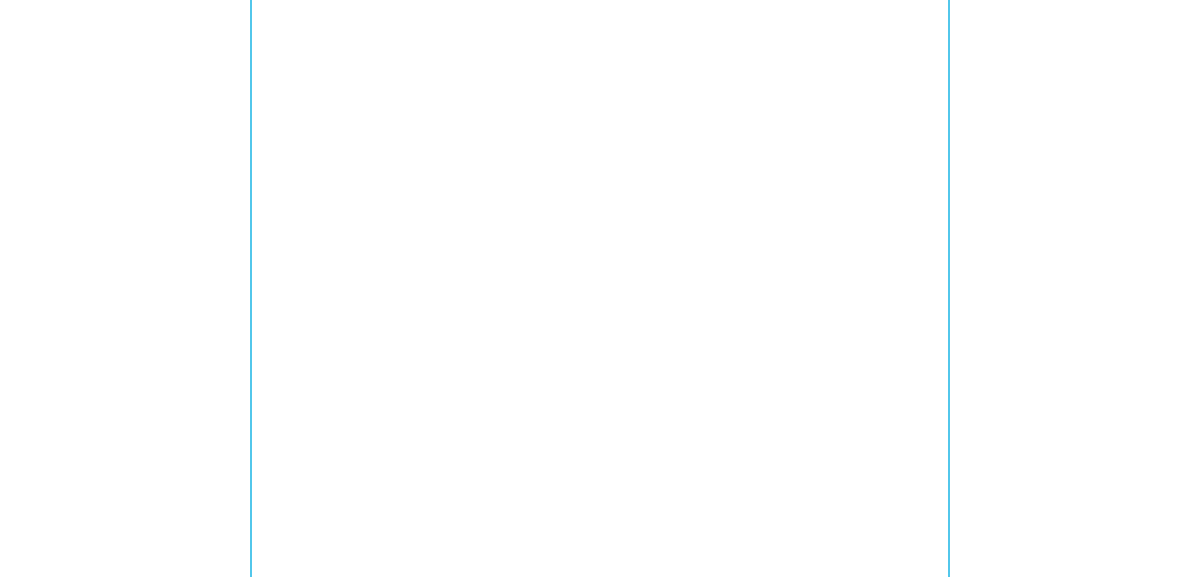 scroll, scrollTop: 700, scrollLeft: 0, axis: vertical 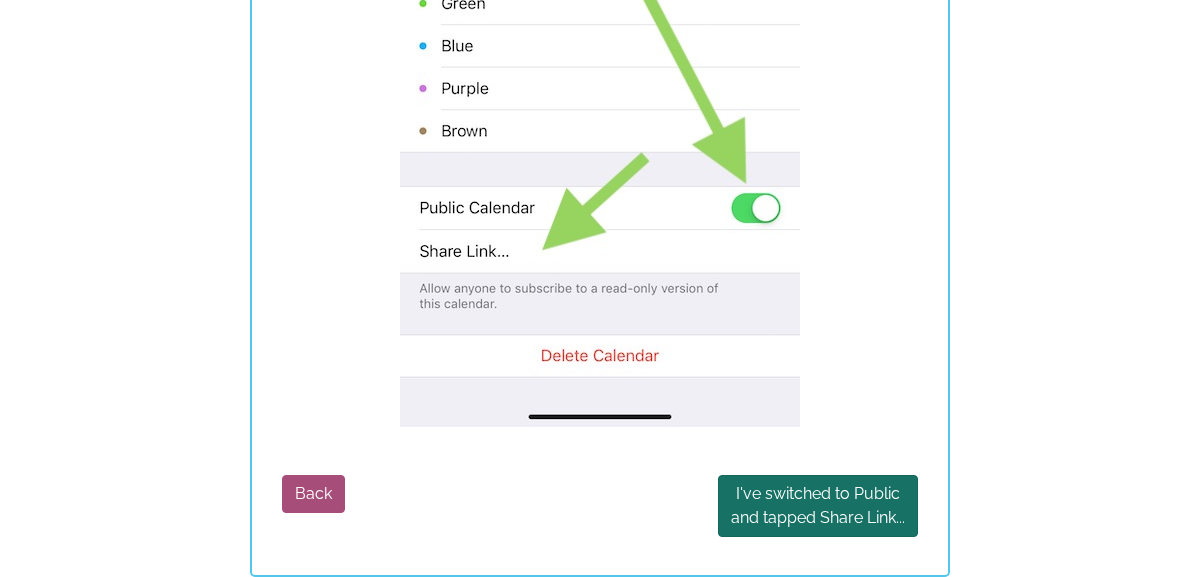 click on "I've switched to Public and tapped Share Link..." at bounding box center (818, 506) 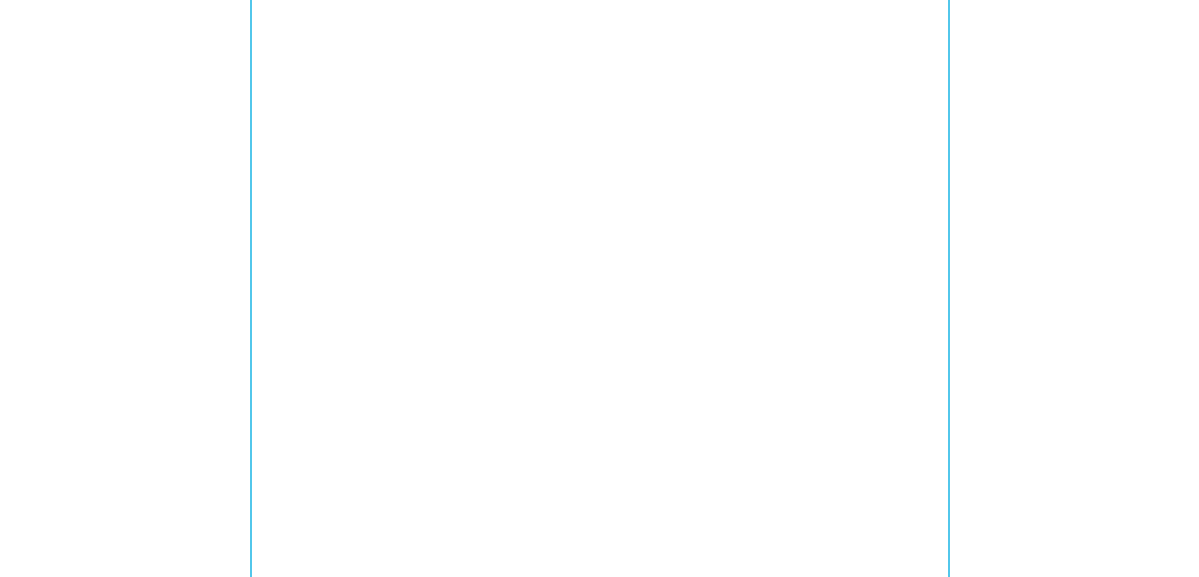 scroll, scrollTop: 1380, scrollLeft: 0, axis: vertical 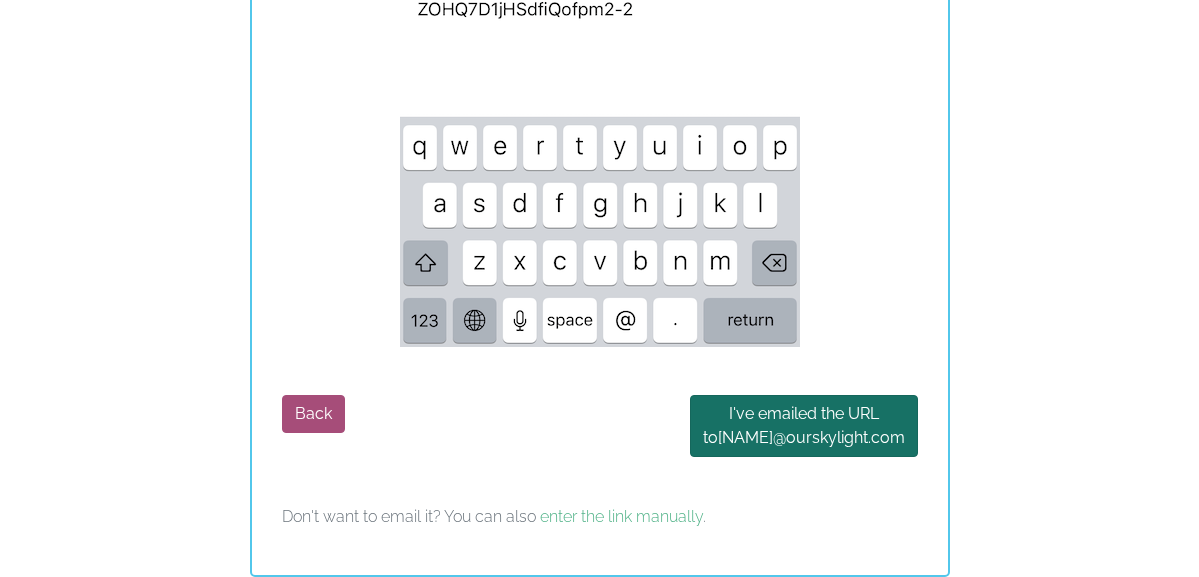 click on "I've emailed the URL to  francobourbon @ourskylight.com" at bounding box center (804, 426) 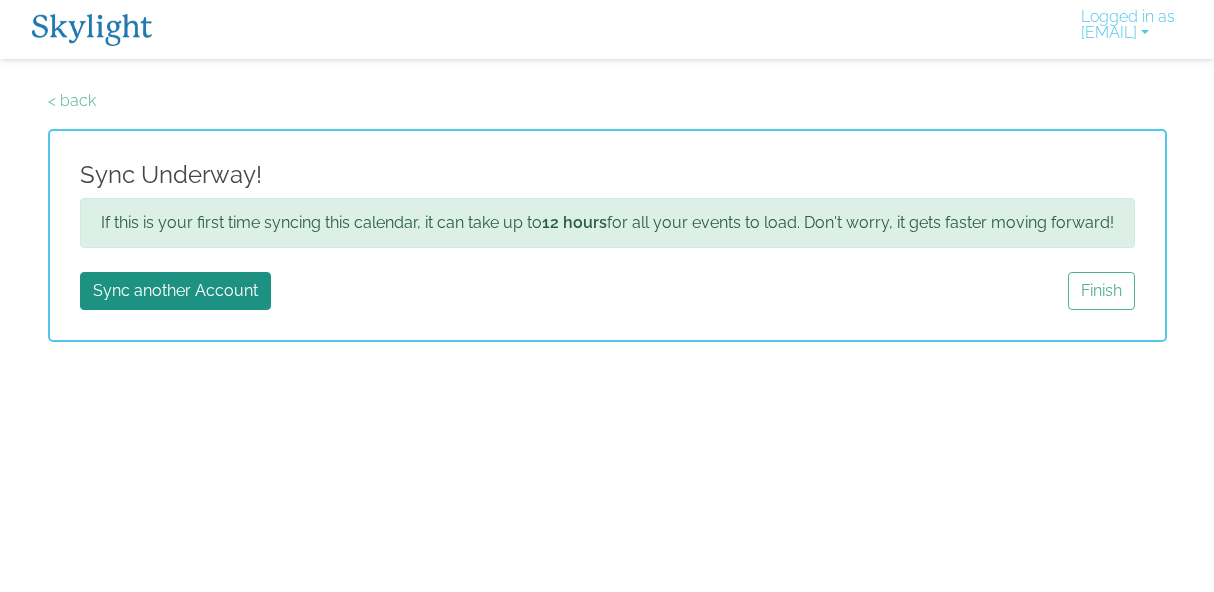scroll, scrollTop: 0, scrollLeft: 0, axis: both 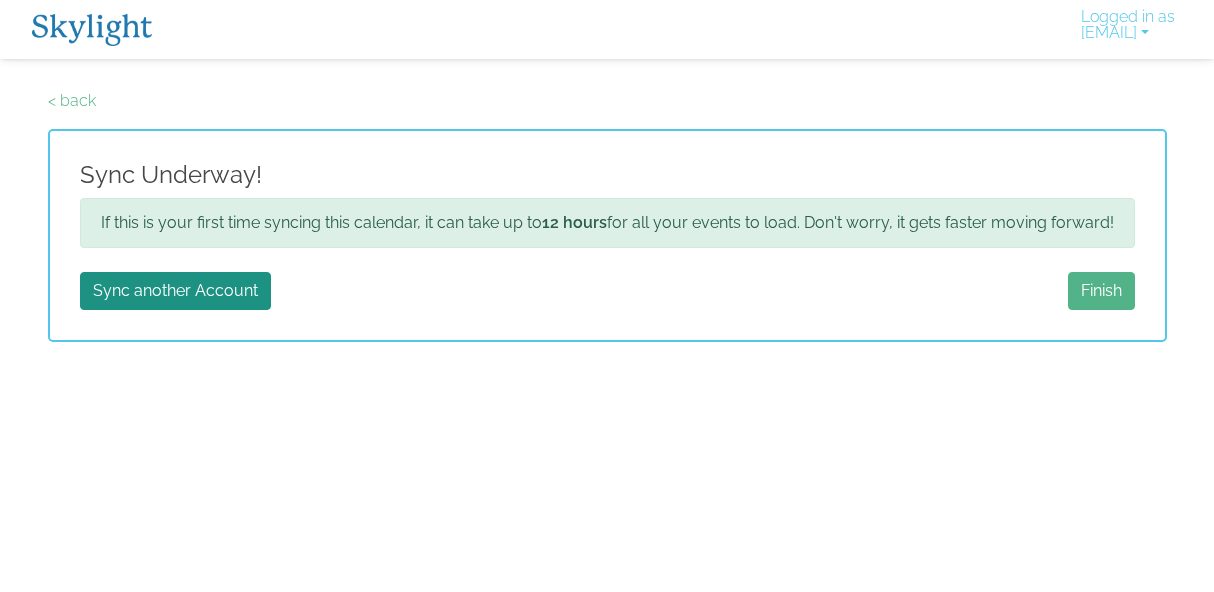 click on "Finish" at bounding box center [1101, 291] 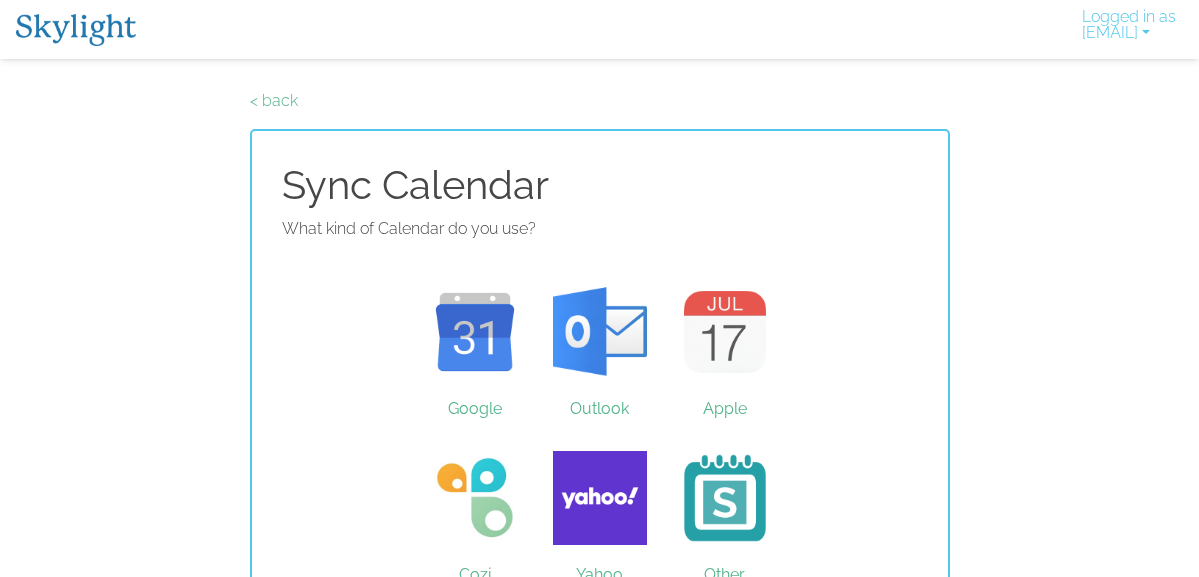 scroll, scrollTop: 44, scrollLeft: 0, axis: vertical 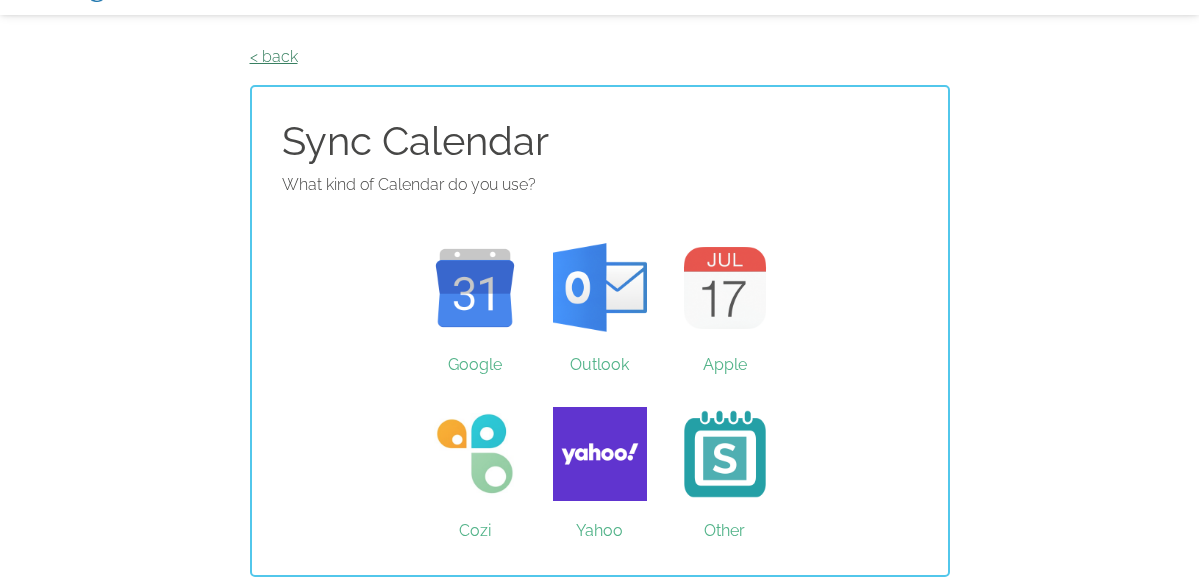click on "< back" at bounding box center [274, 56] 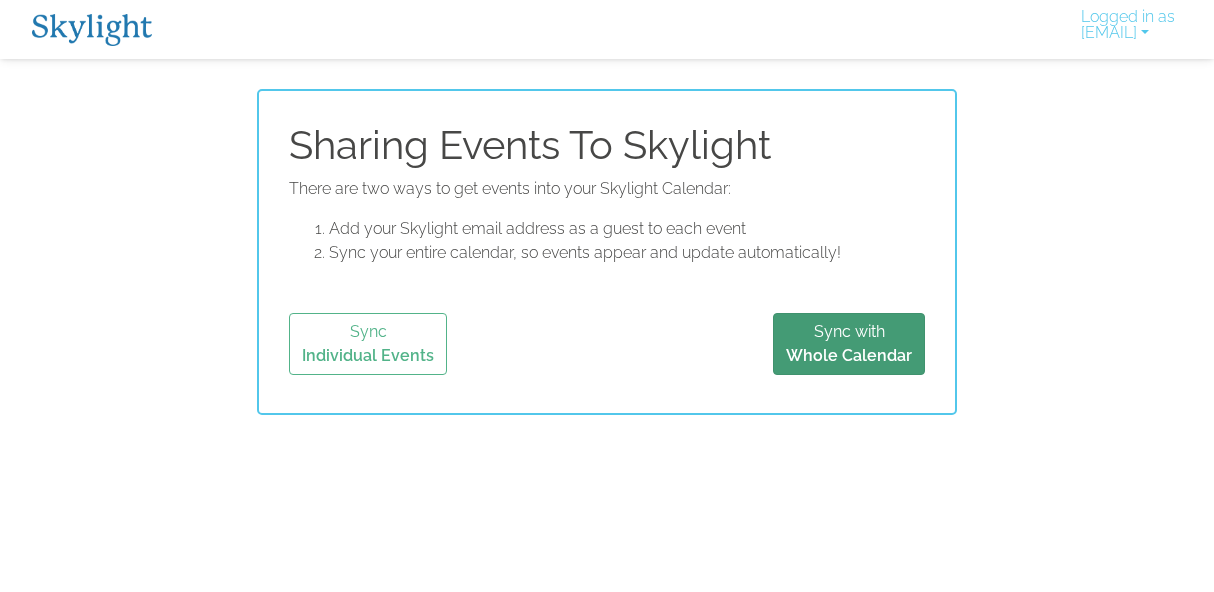 click on "Sync with  Whole Calendar" at bounding box center (849, 344) 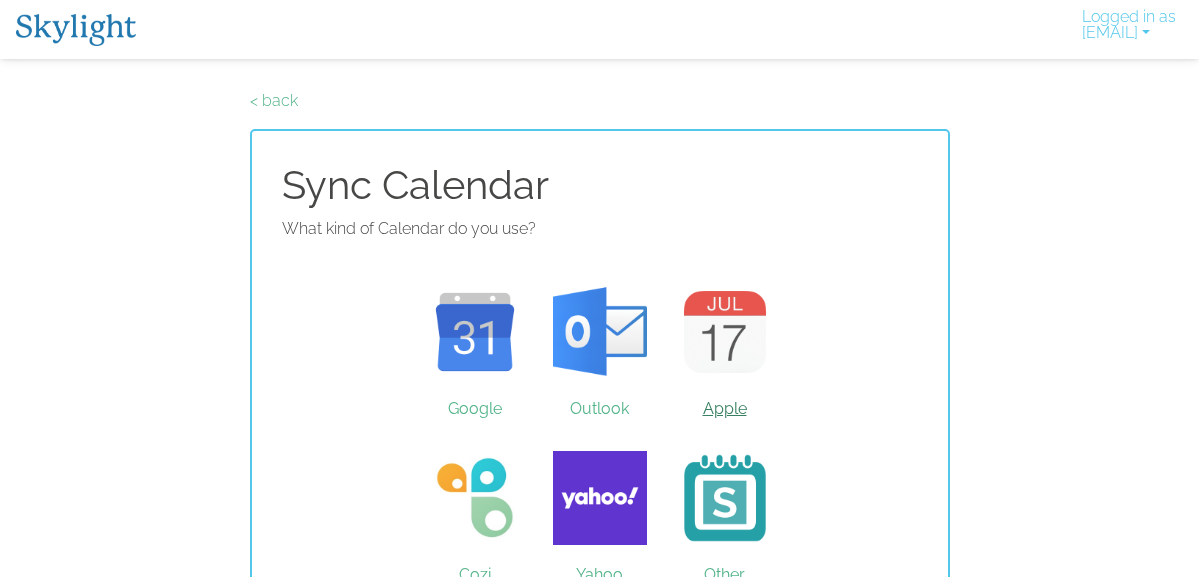 click on "Apple" at bounding box center (724, 332) 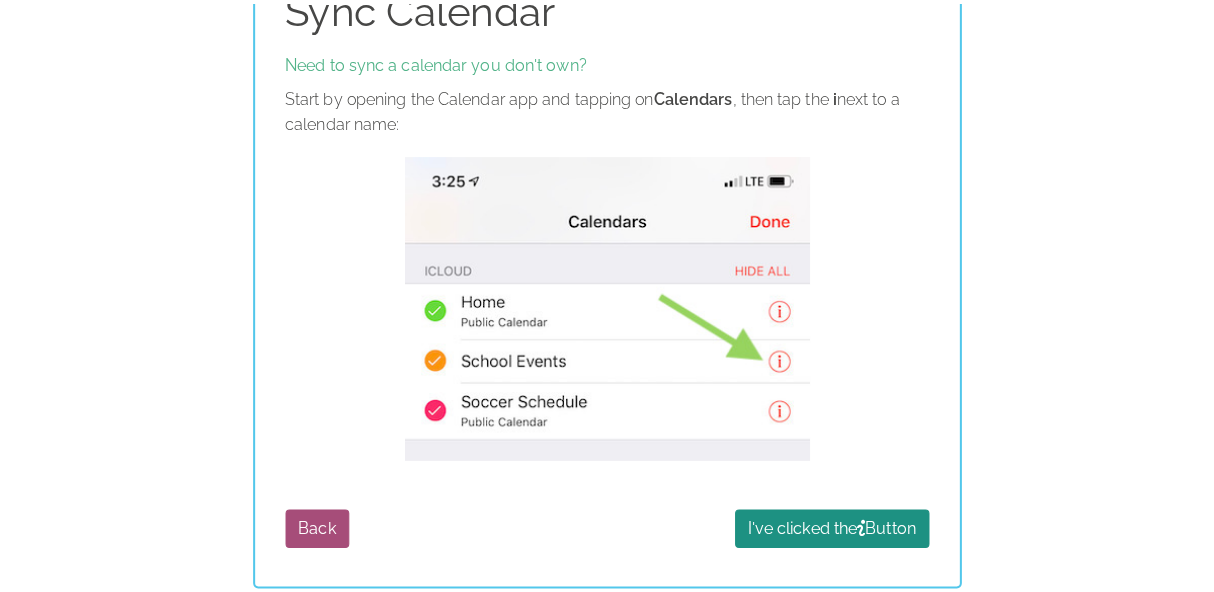 scroll, scrollTop: 0, scrollLeft: 0, axis: both 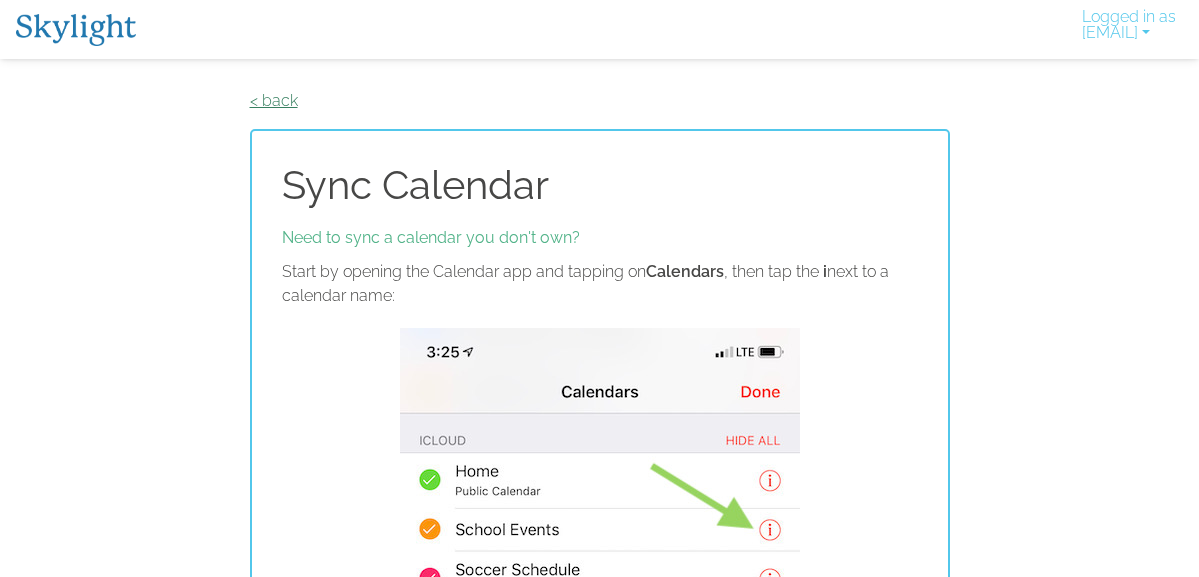 click on "< back" at bounding box center (274, 100) 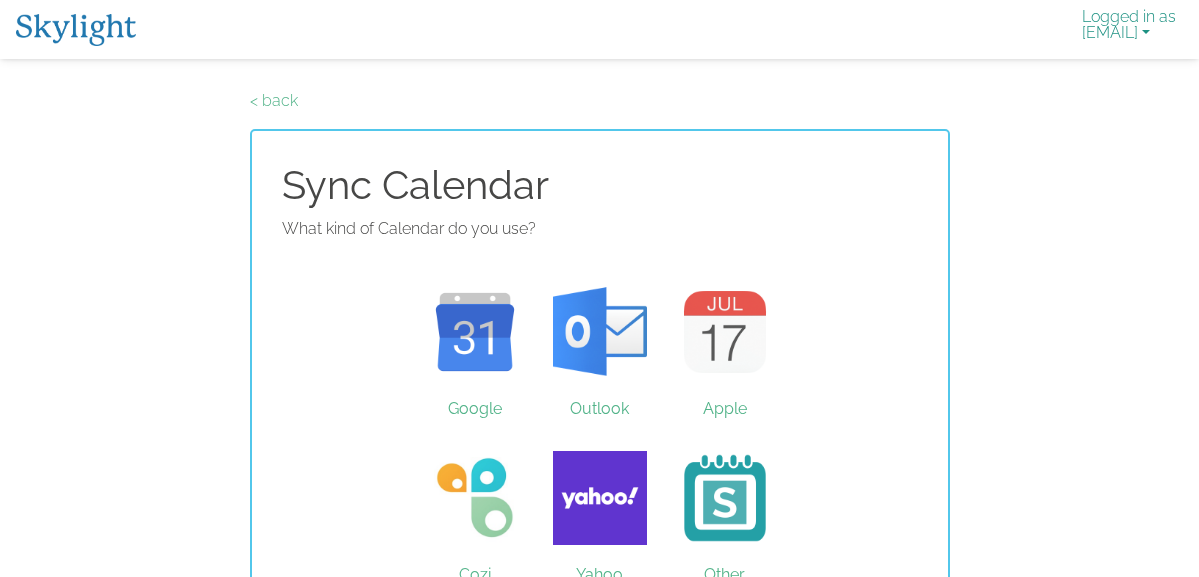 click on "Logged in as [EMAIL]" at bounding box center (1129, 29) 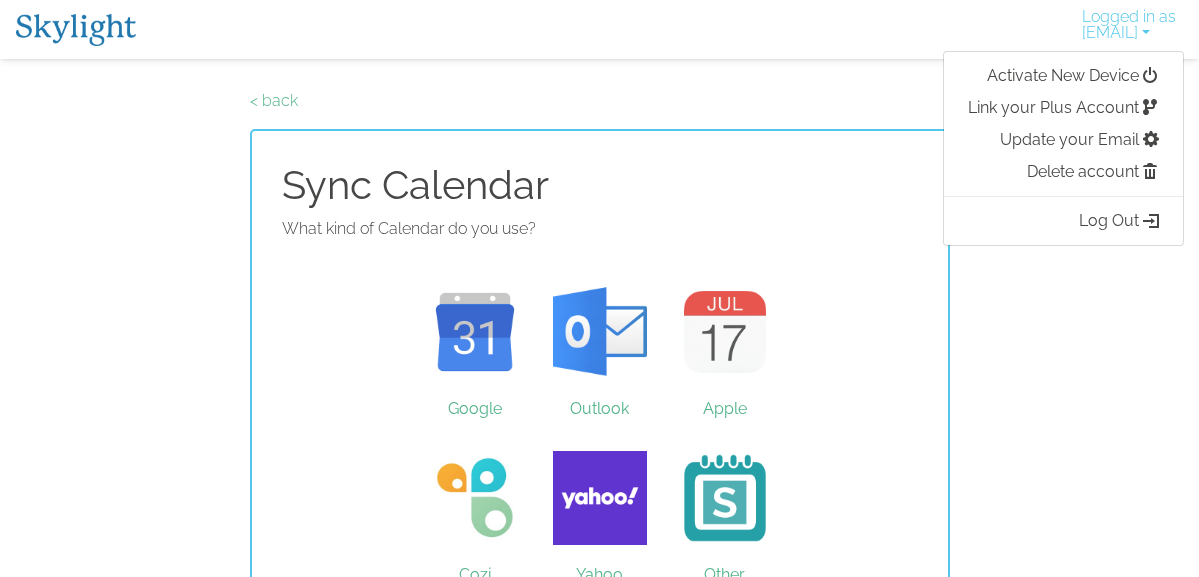 drag, startPoint x: 833, startPoint y: 100, endPoint x: 882, endPoint y: 78, distance: 53.712196 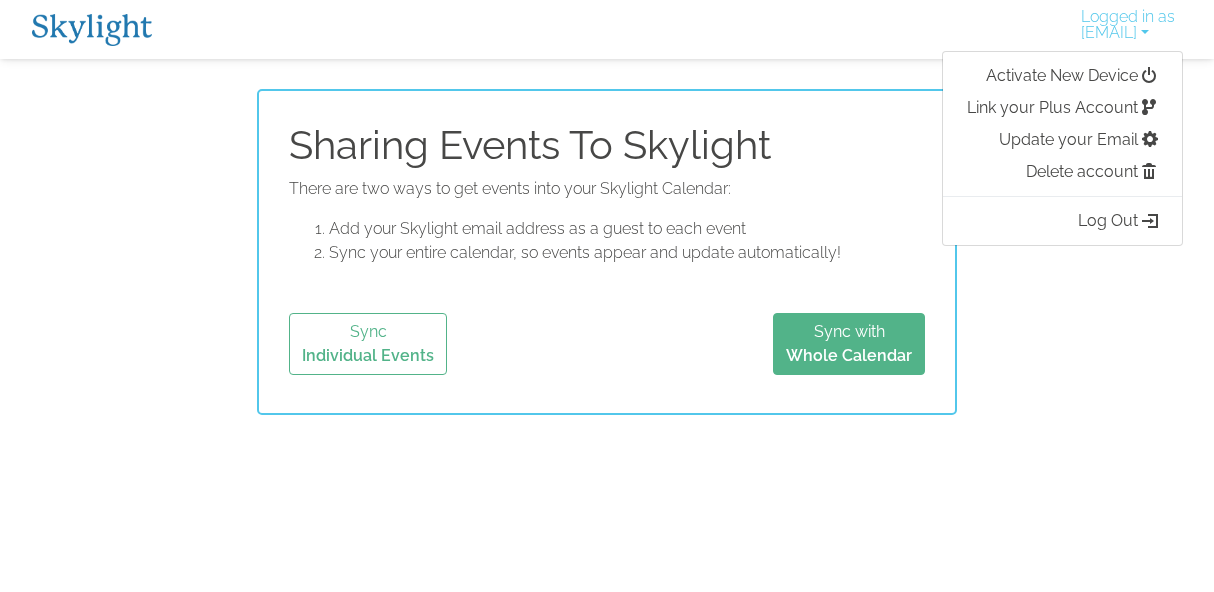 drag, startPoint x: 1057, startPoint y: 351, endPoint x: 1077, endPoint y: 304, distance: 51.078373 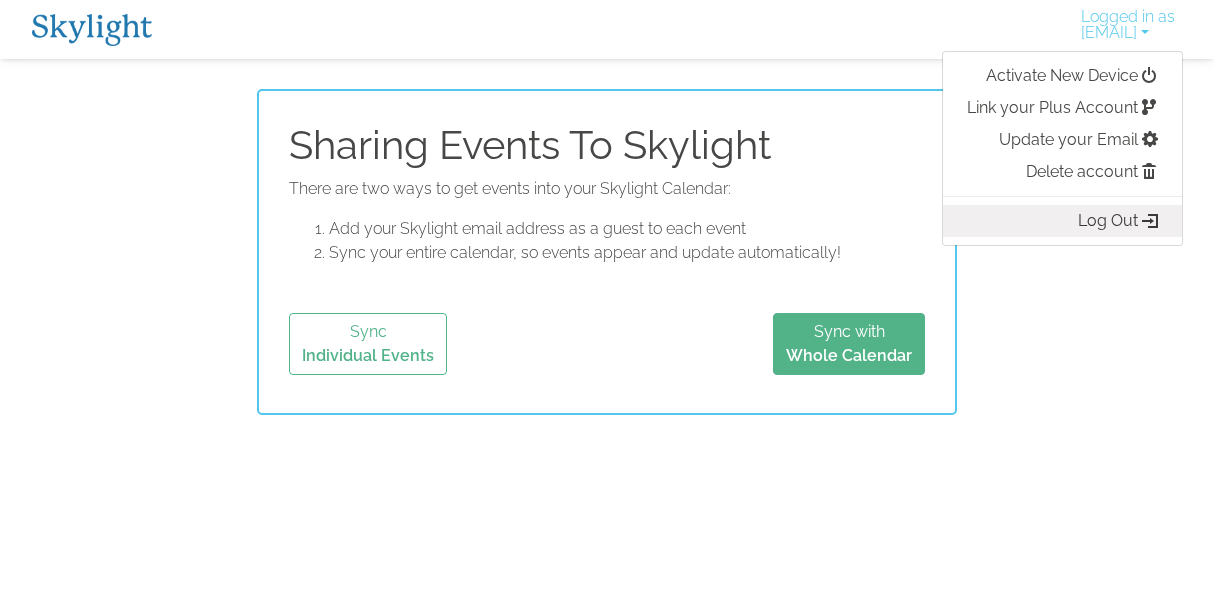 click on "Log Out" at bounding box center (1062, 221) 